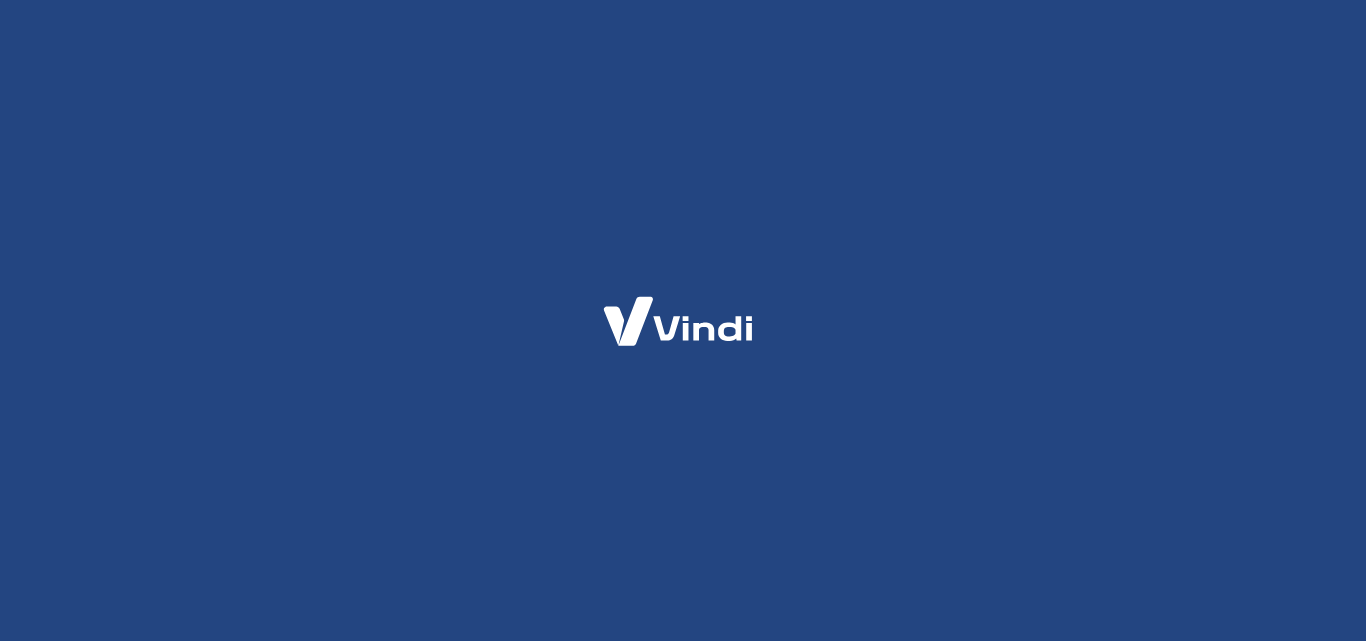 scroll, scrollTop: 0, scrollLeft: 0, axis: both 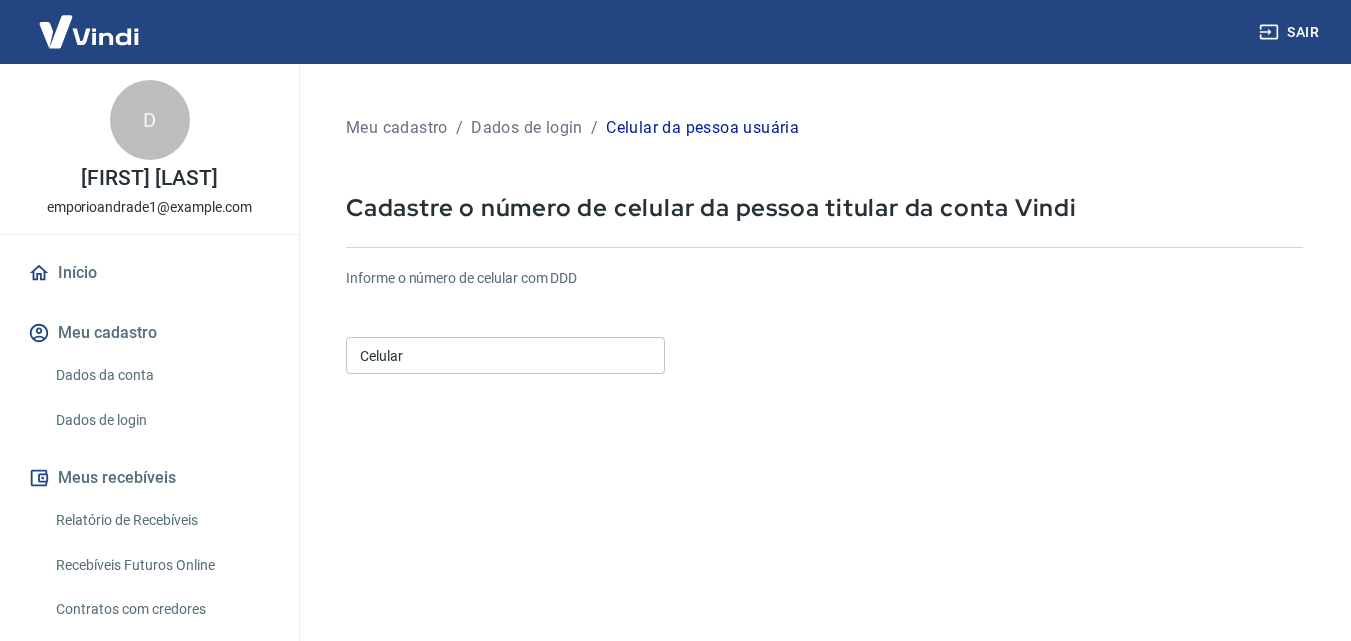 click on "Celular" at bounding box center [505, 355] 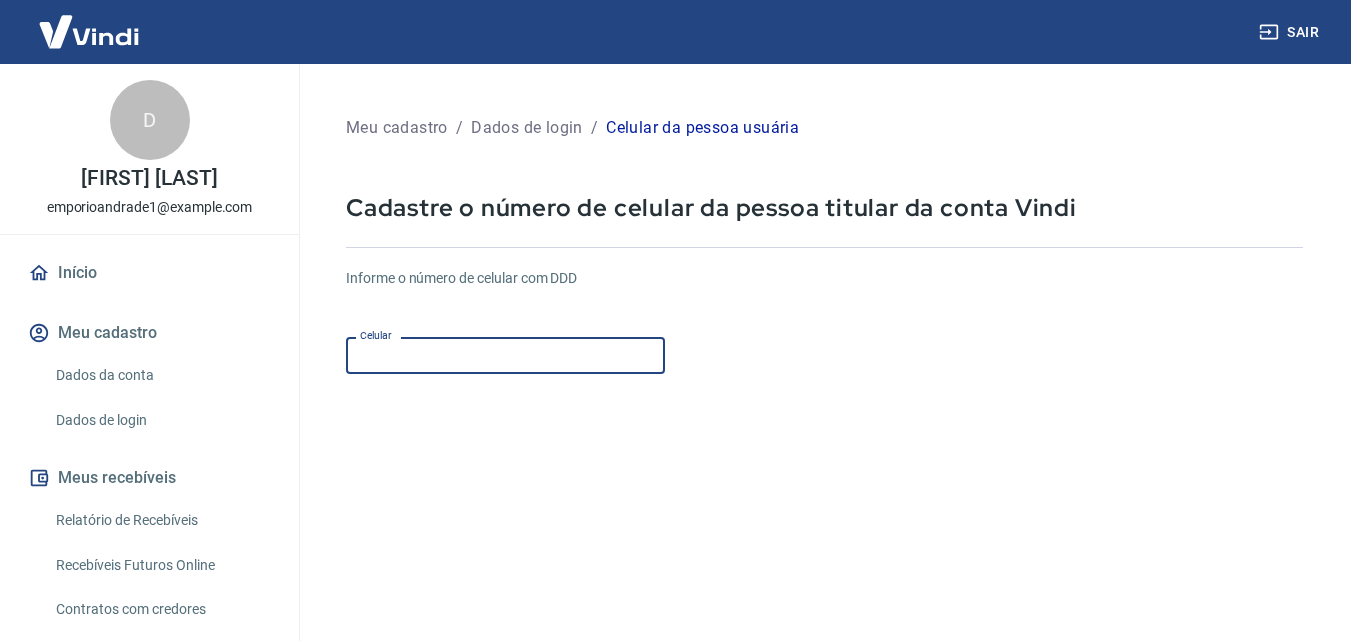 type on "(31) 99244-9054" 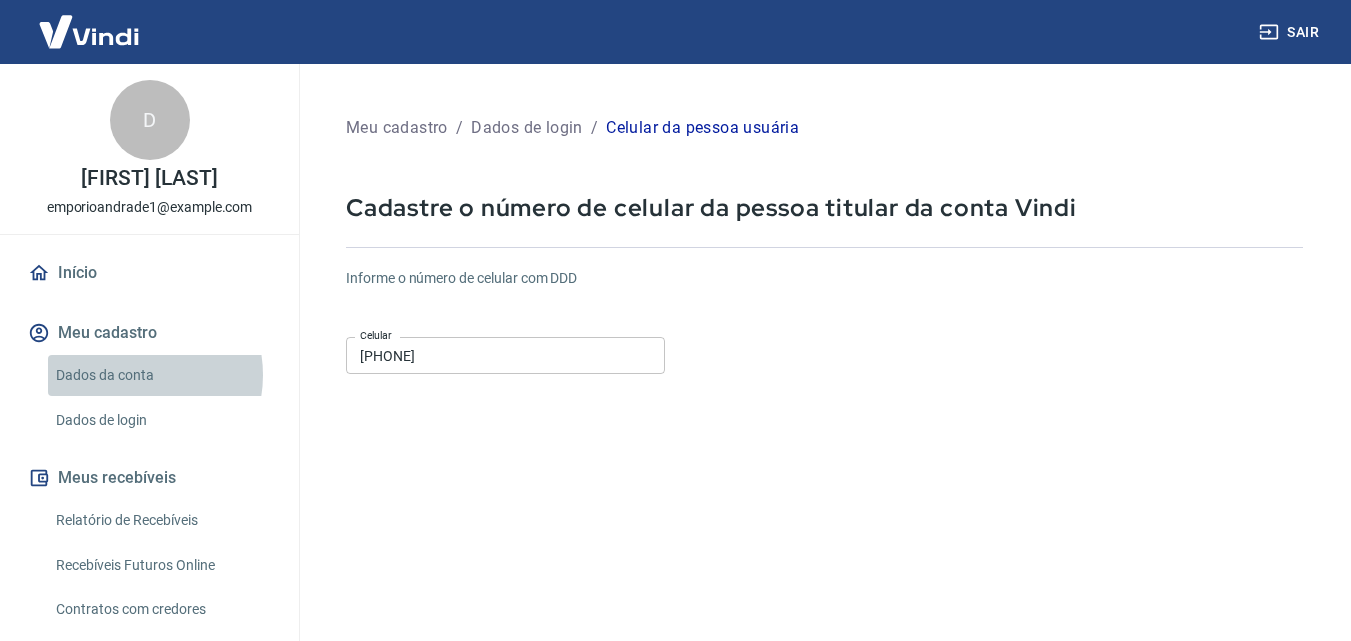 click on "Dados da conta" at bounding box center [161, 375] 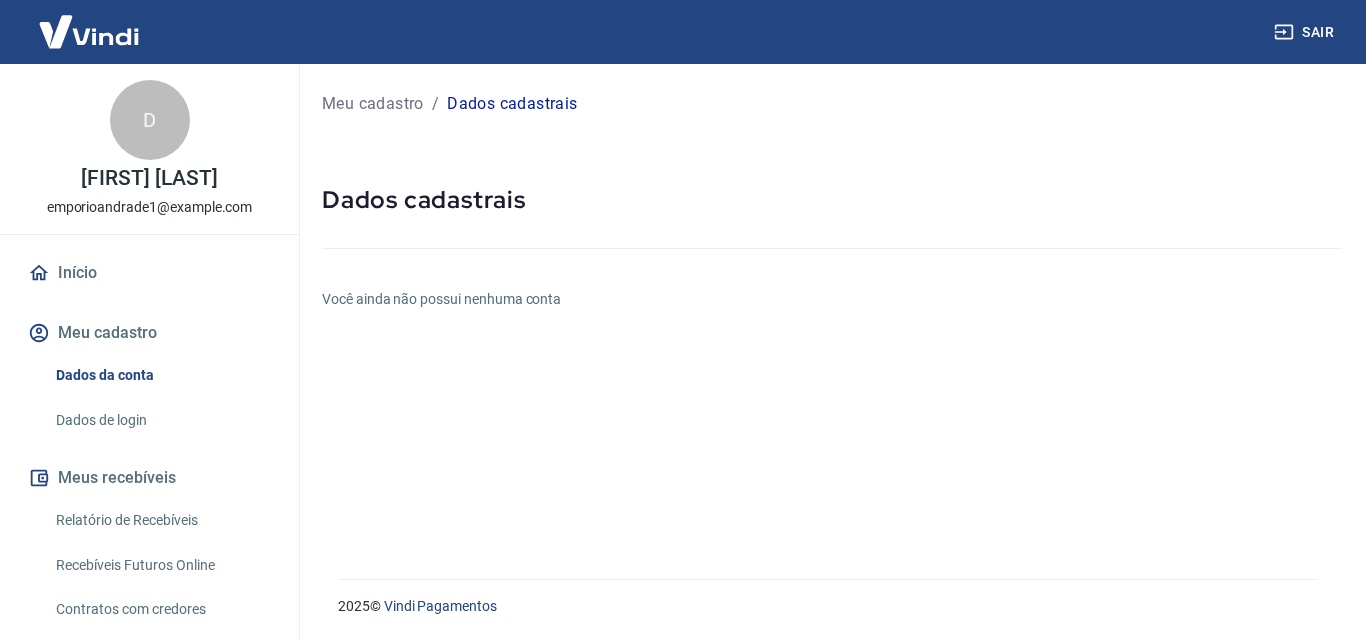 click on "Você ainda não possui nenhuma conta" at bounding box center (832, 299) 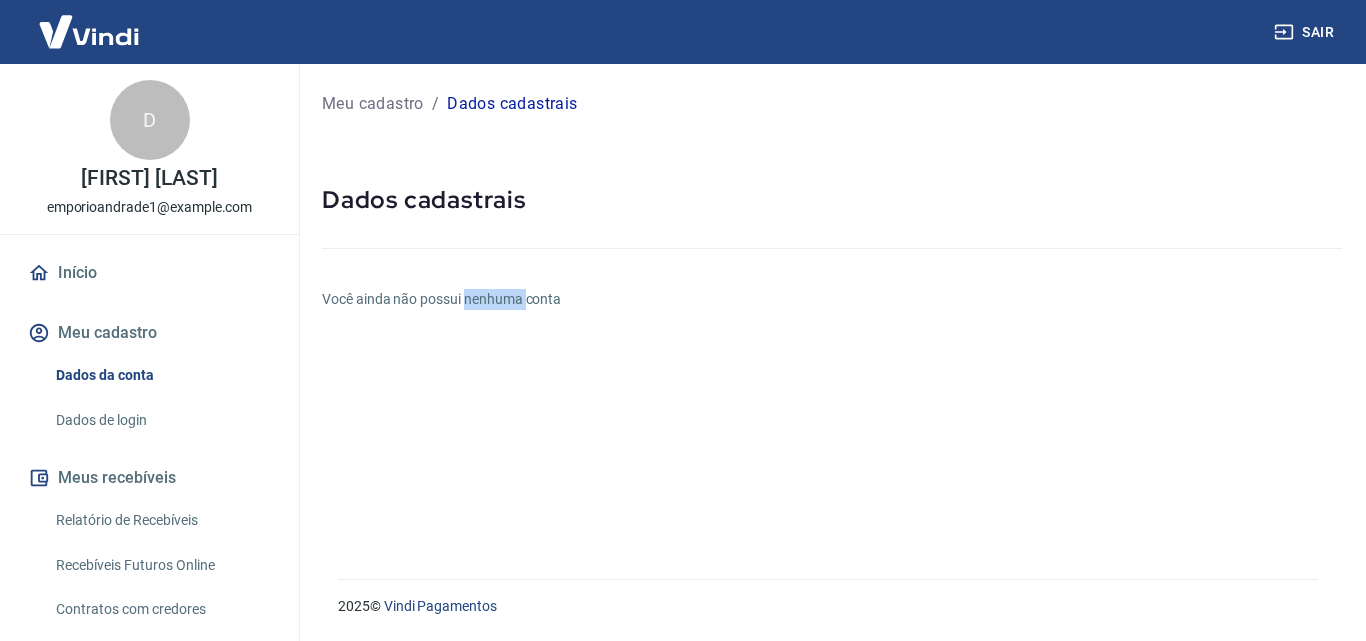 click on "Você ainda não possui nenhuma conta" at bounding box center (832, 299) 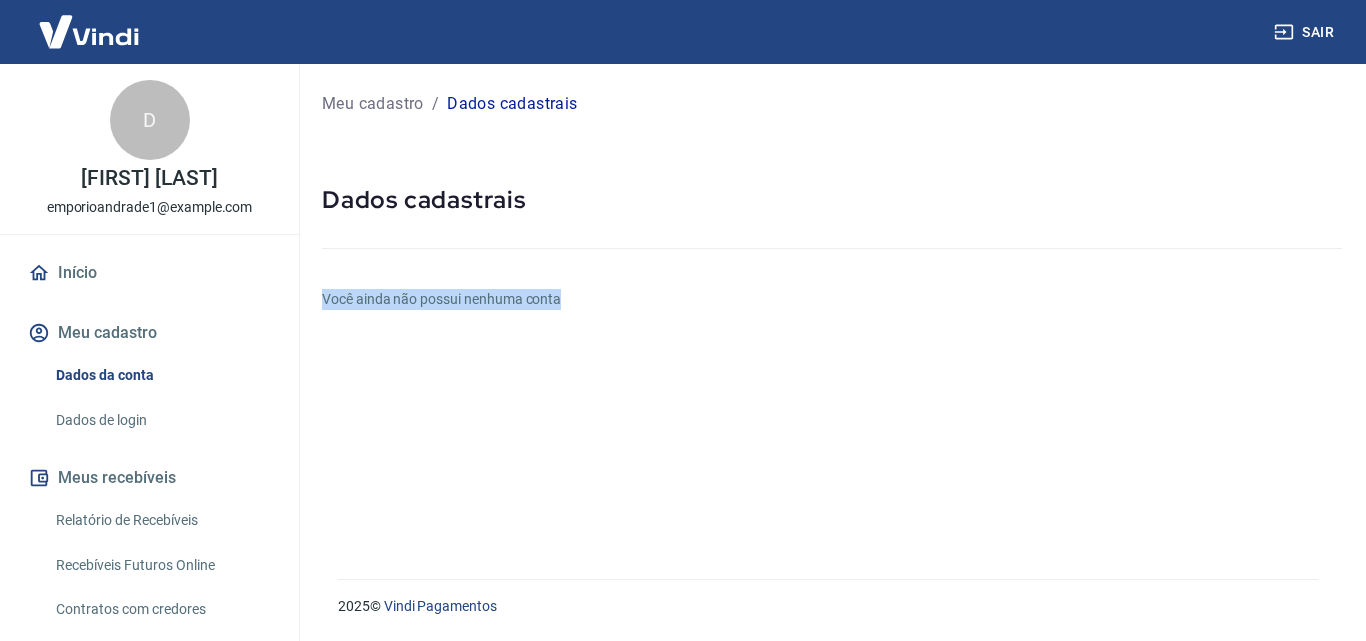 click on "Você ainda não possui nenhuma conta" at bounding box center (832, 299) 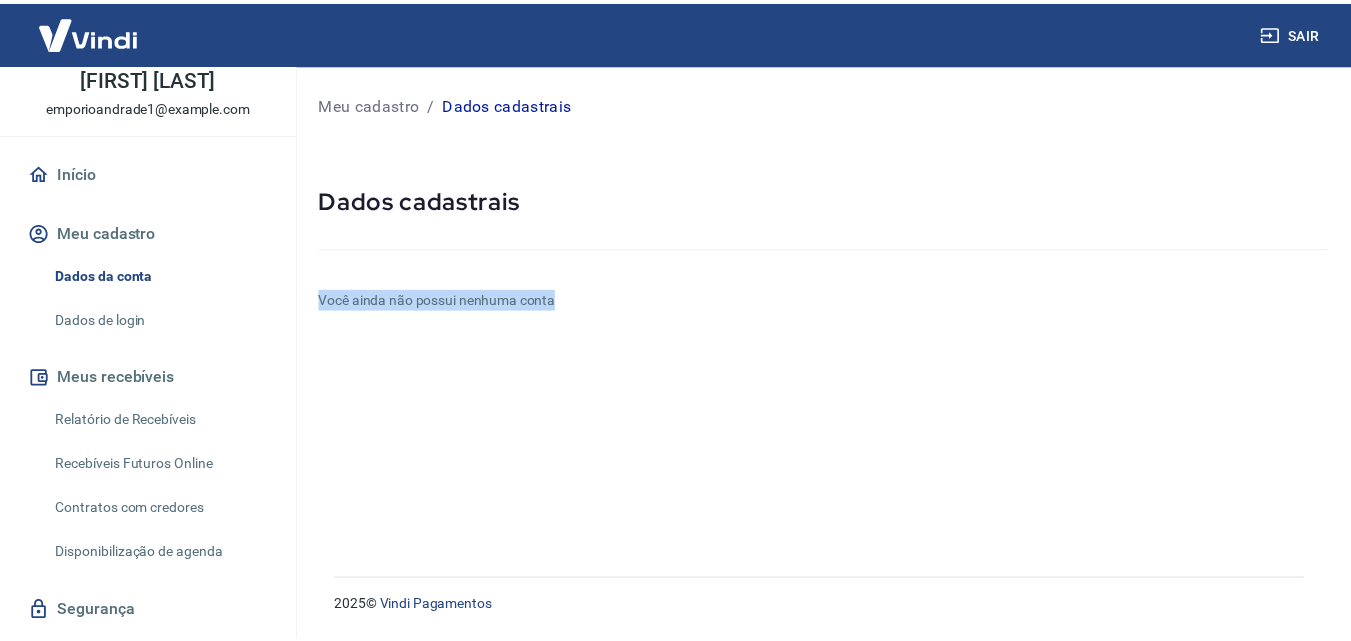 scroll, scrollTop: 153, scrollLeft: 0, axis: vertical 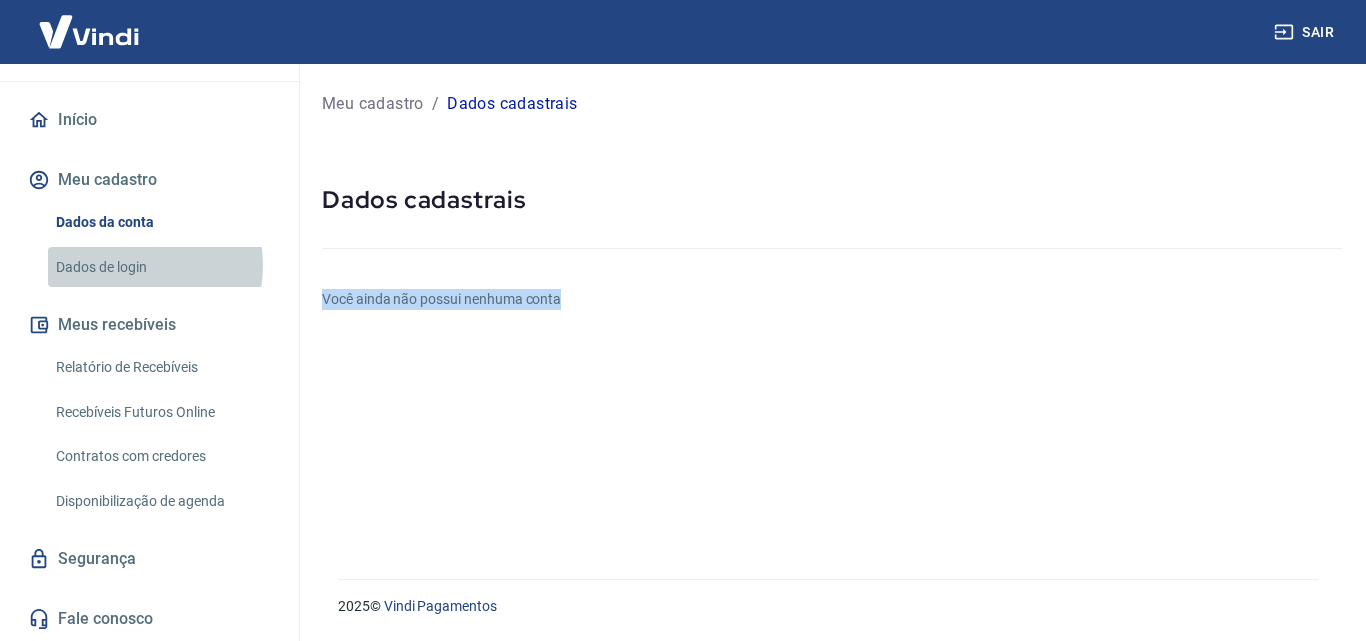 click on "Dados de login" at bounding box center [161, 267] 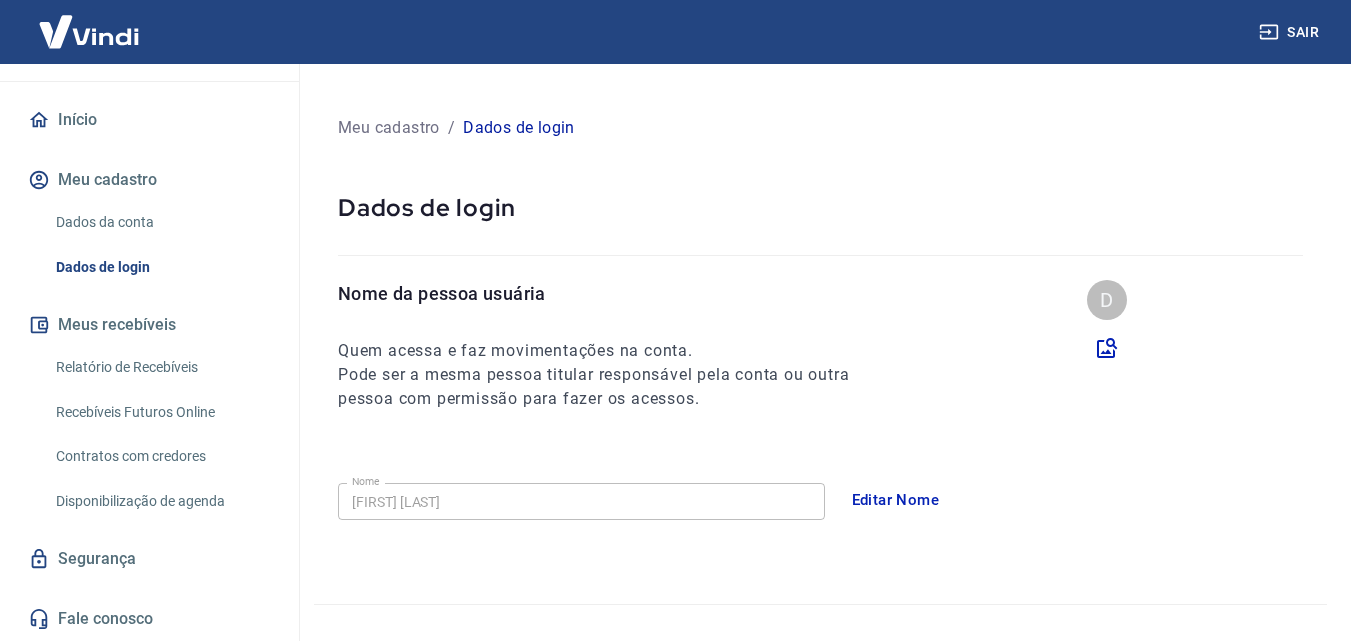 click on "Meu cadastro / Dados de login" at bounding box center [820, 128] 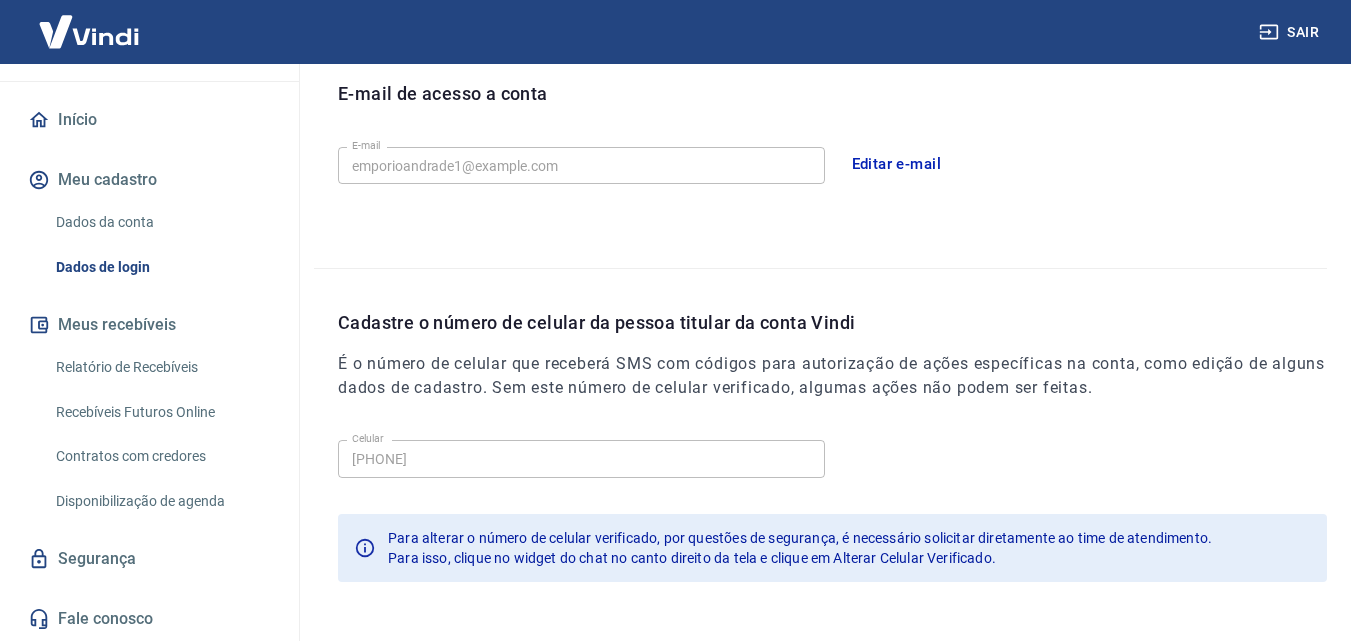 scroll, scrollTop: 640, scrollLeft: 0, axis: vertical 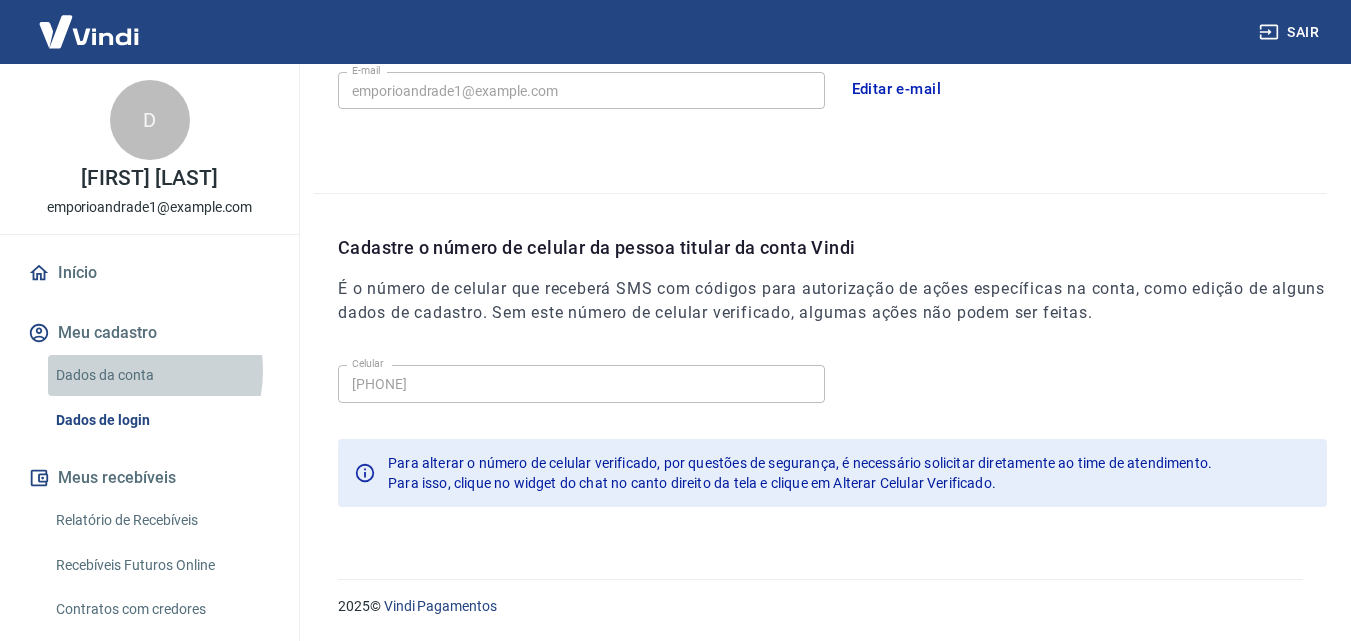 click on "Dados da conta" at bounding box center [161, 375] 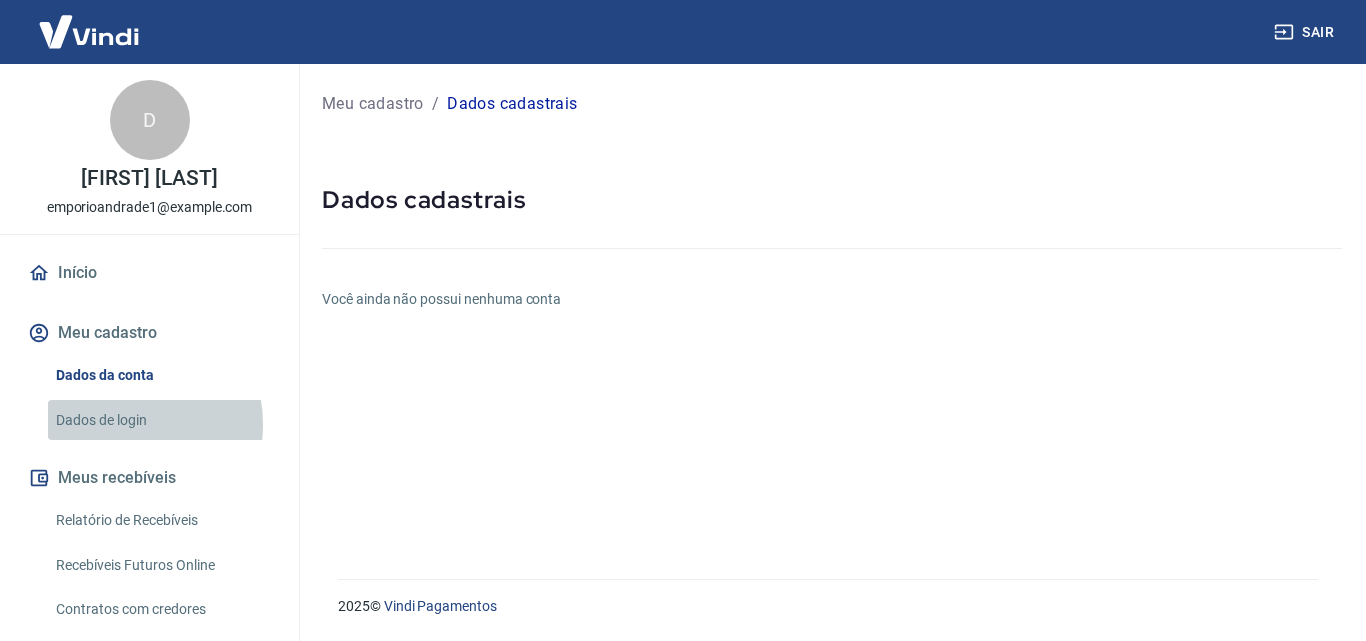 click on "Dados de login" at bounding box center [161, 420] 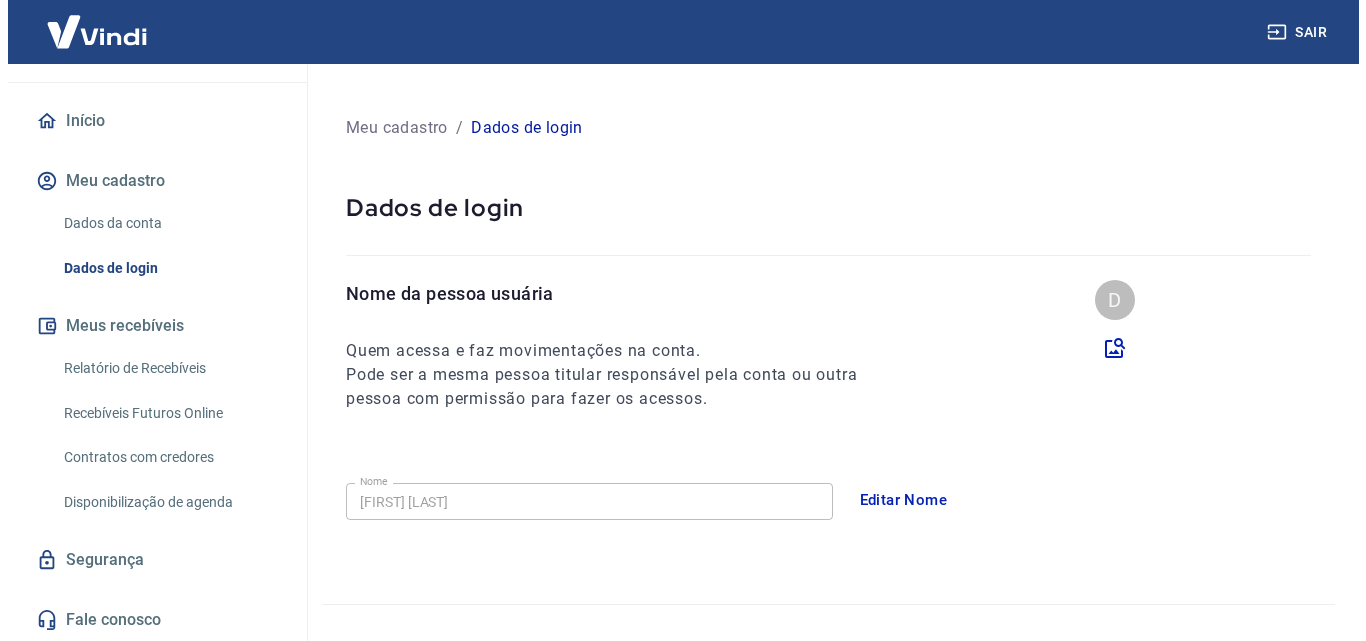 scroll, scrollTop: 153, scrollLeft: 0, axis: vertical 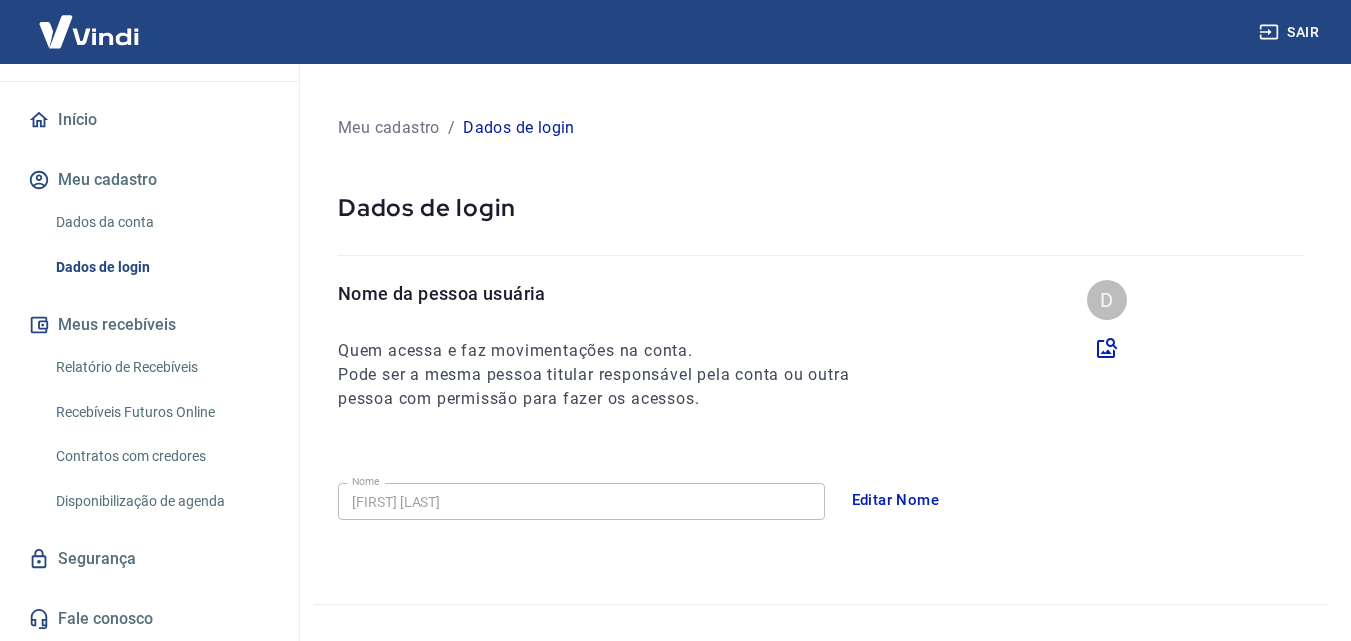 click on "Relatório de Recebíveis" at bounding box center (161, 367) 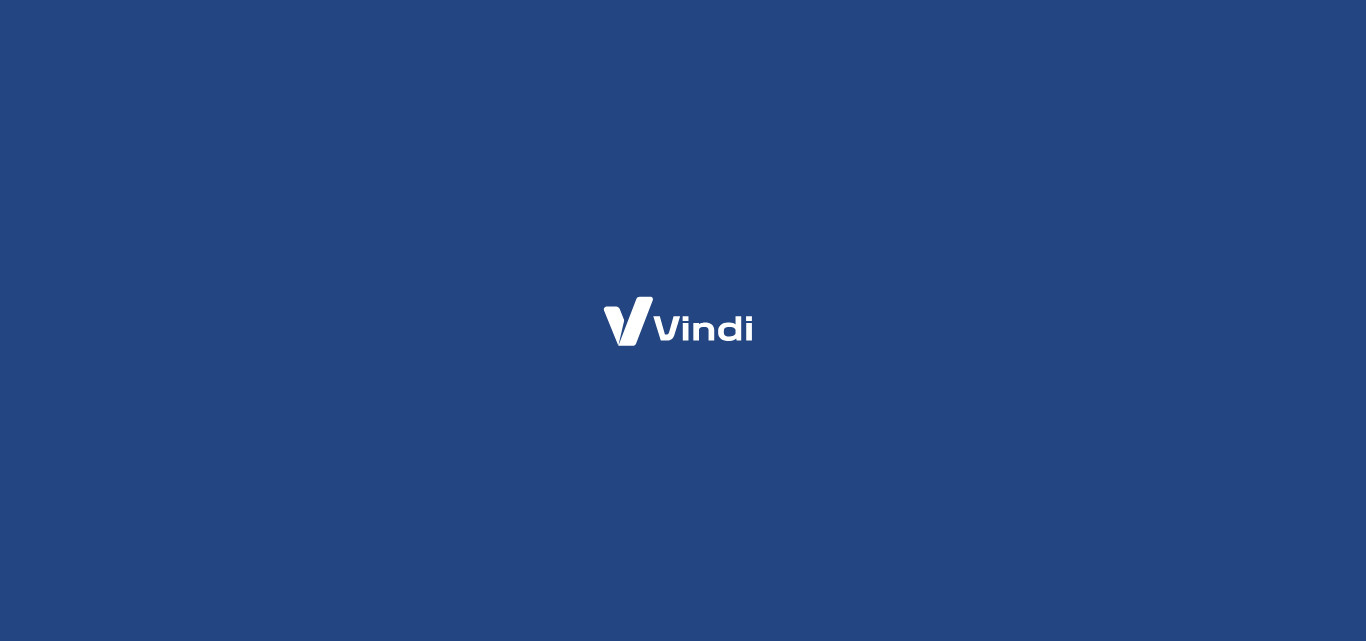 scroll, scrollTop: 0, scrollLeft: 0, axis: both 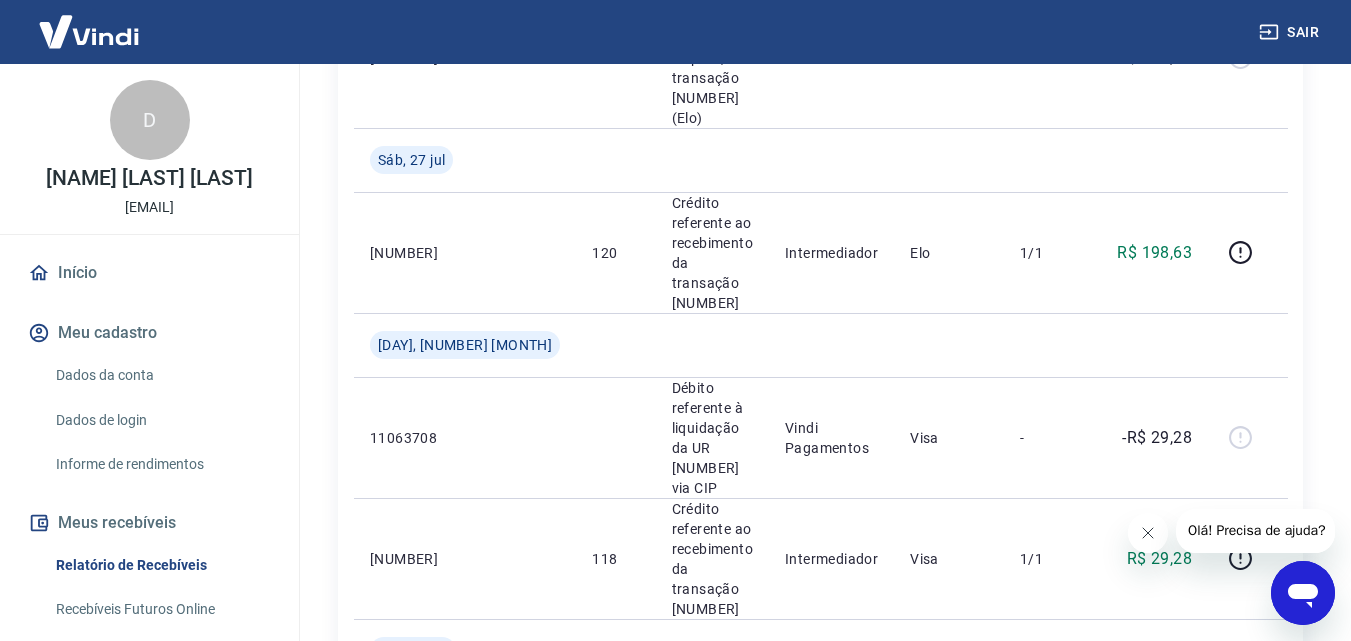click at bounding box center (1263, 1312) 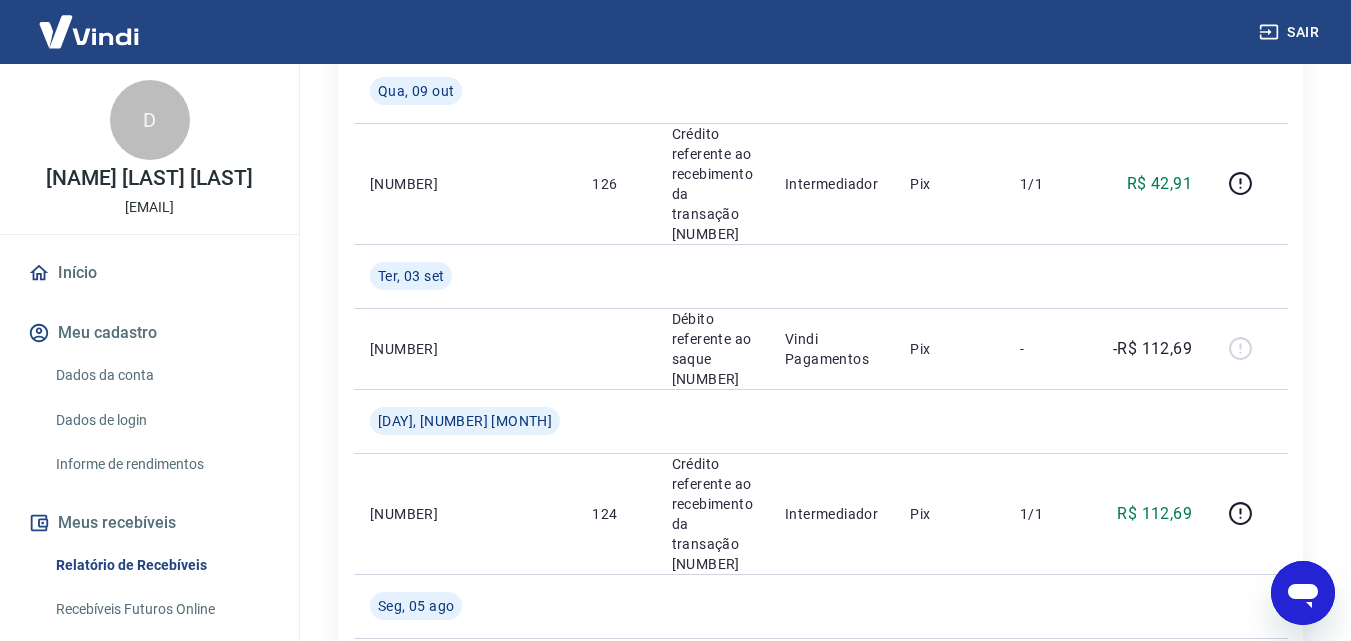 scroll, scrollTop: 1536, scrollLeft: 0, axis: vertical 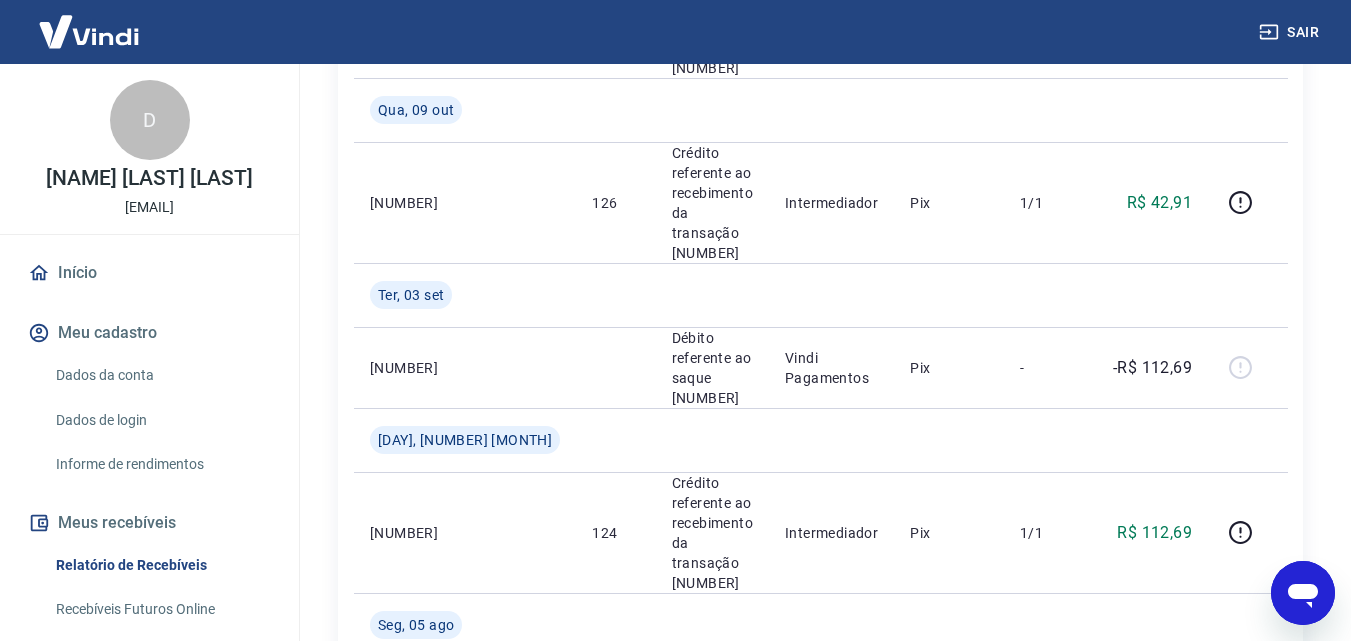click on "Relatório de Recebíveis" at bounding box center (161, 565) 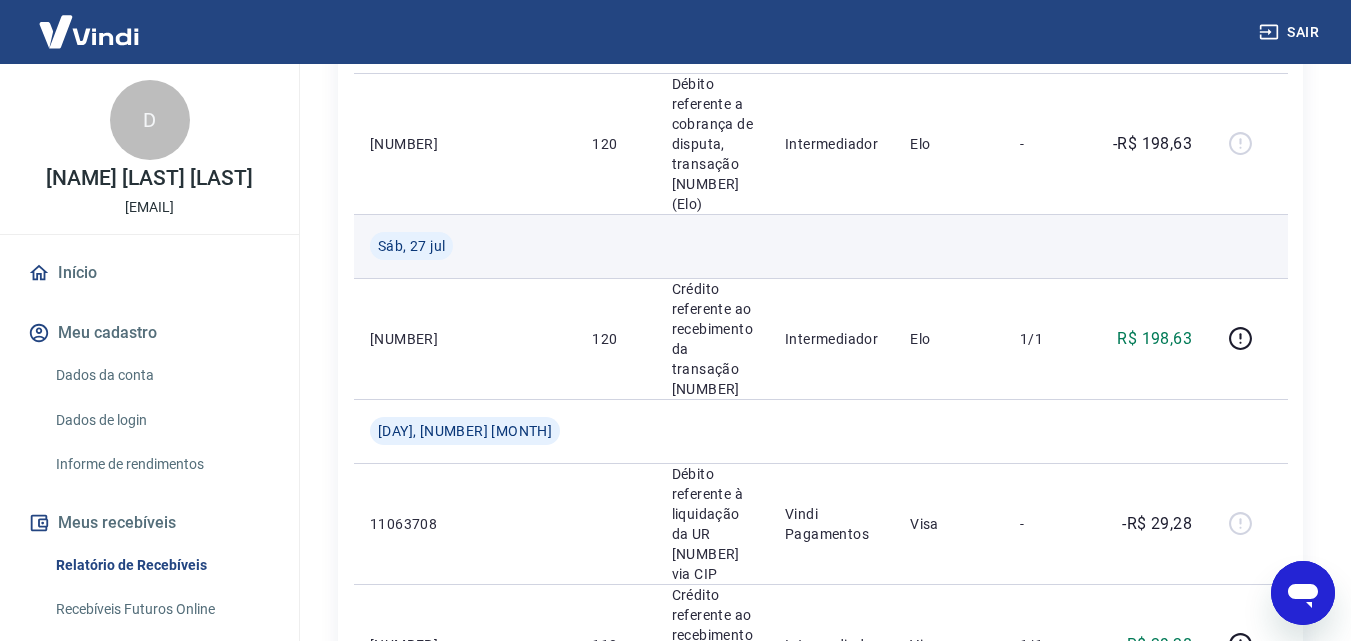 scroll, scrollTop: 2536, scrollLeft: 0, axis: vertical 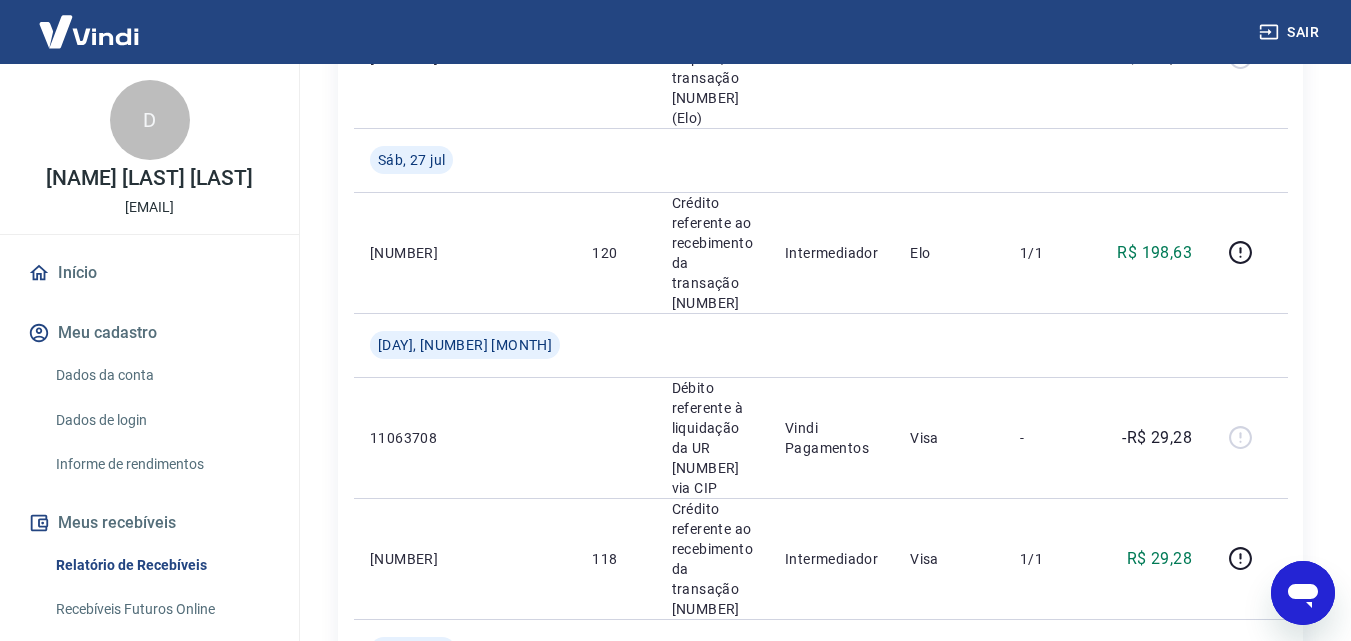 click on "Acesse Extratos Antigos" at bounding box center [1180, 1425] 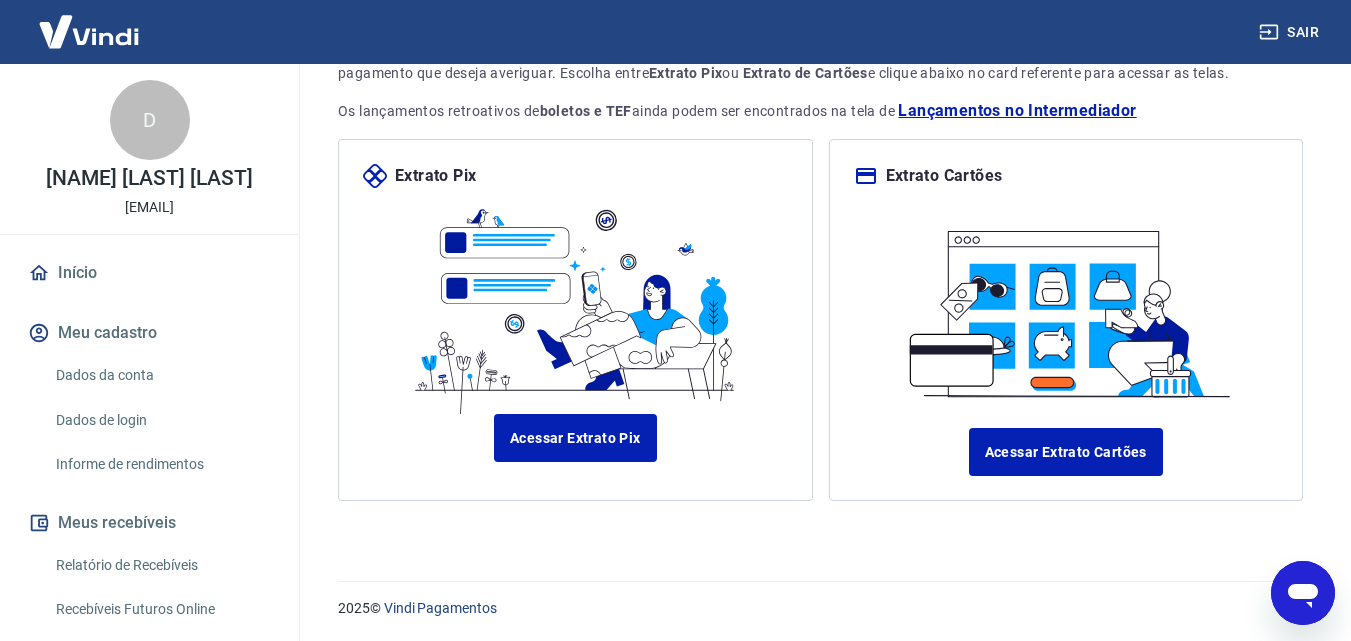scroll, scrollTop: 189, scrollLeft: 0, axis: vertical 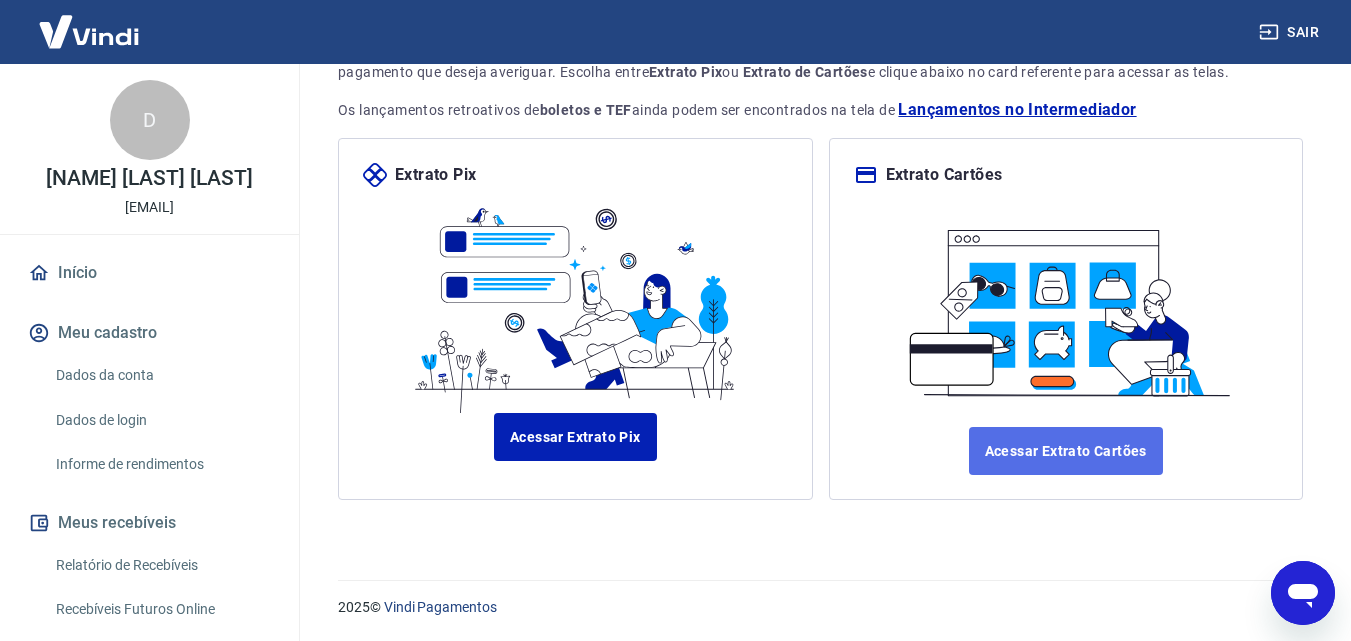 click on "Acessar Extrato Cartões" at bounding box center (1066, 451) 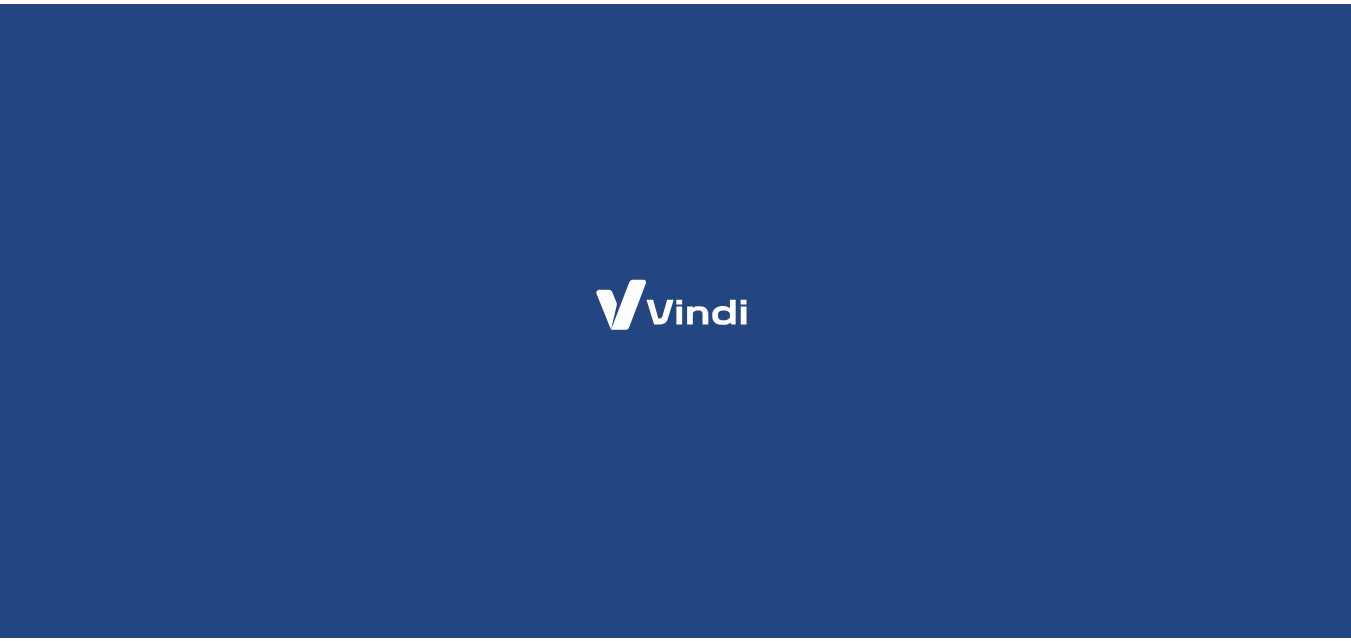 scroll, scrollTop: 0, scrollLeft: 0, axis: both 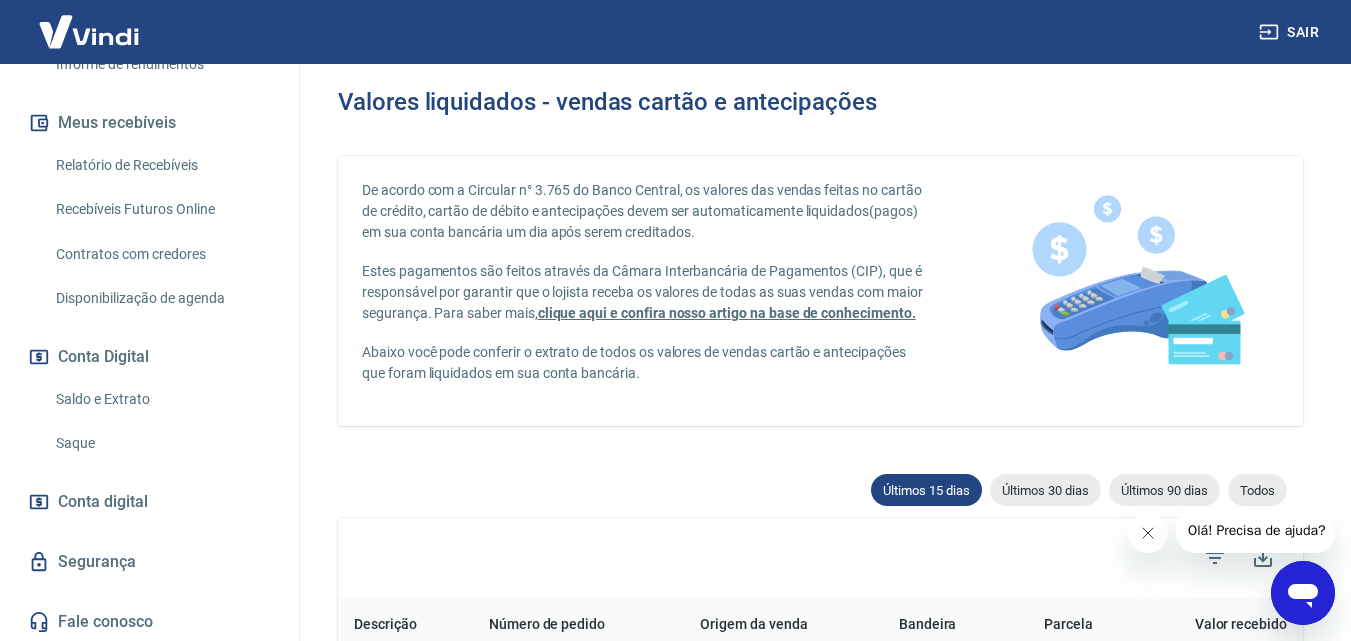 click on "Saldo e Extrato" at bounding box center [161, 399] 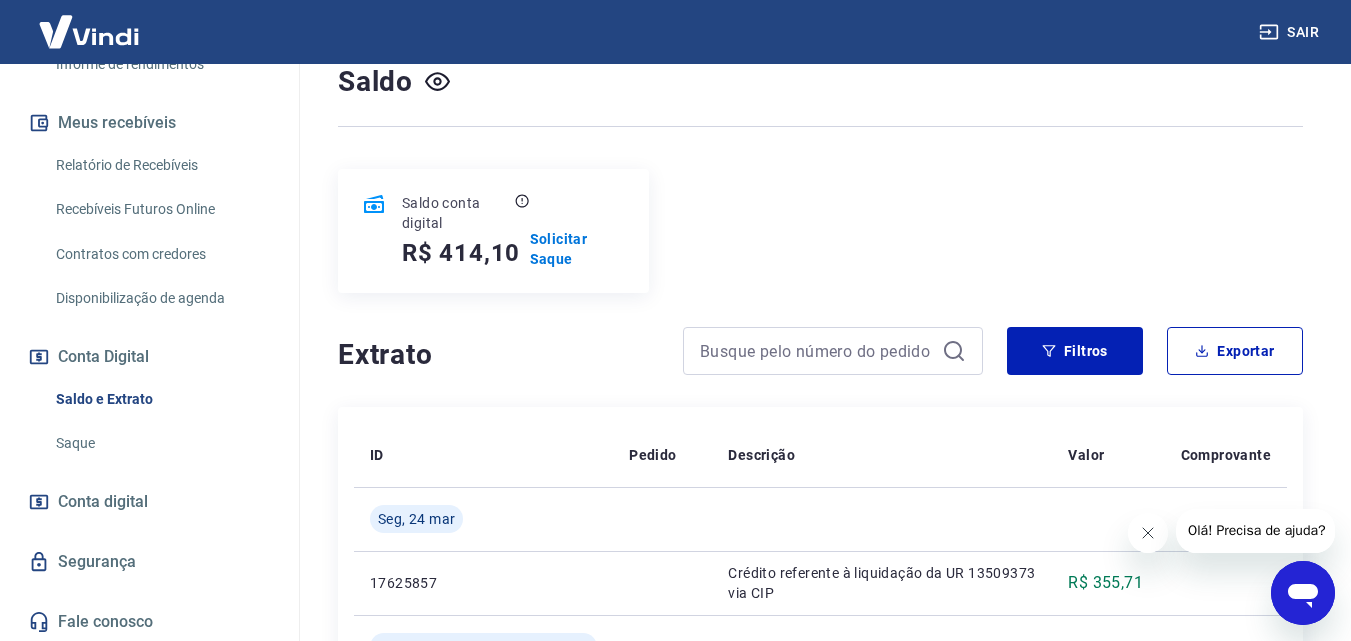 scroll, scrollTop: 0, scrollLeft: 0, axis: both 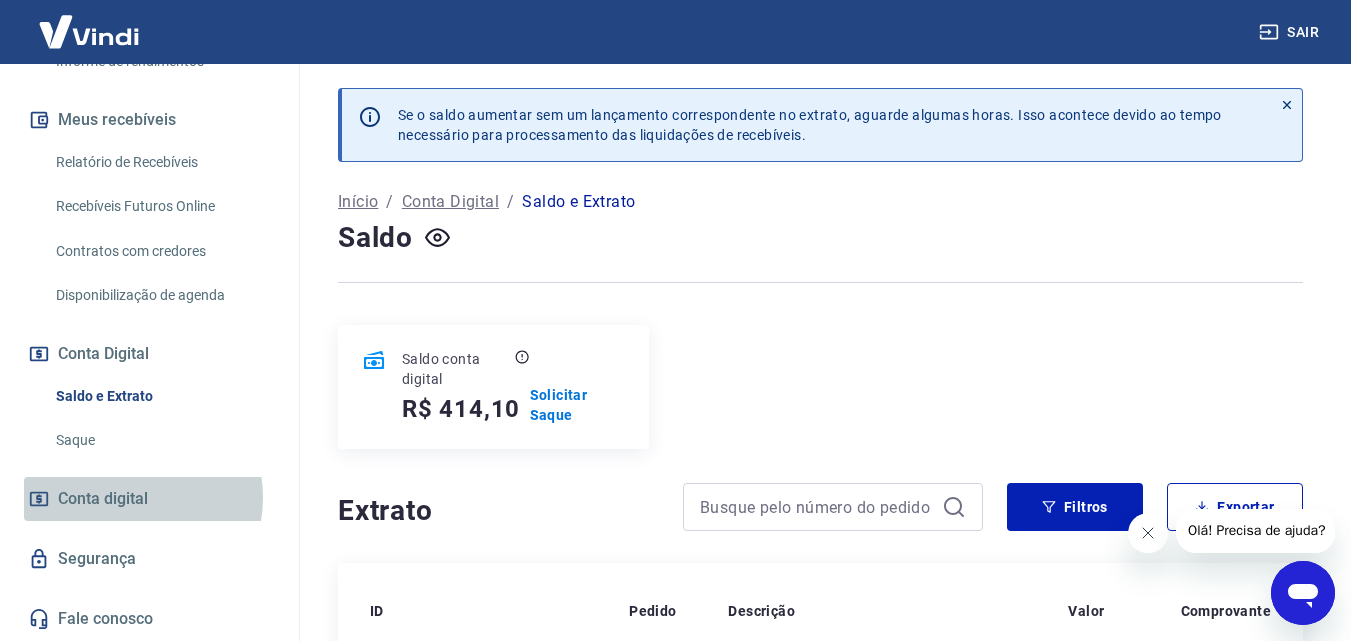 click on "Conta digital" at bounding box center [103, 499] 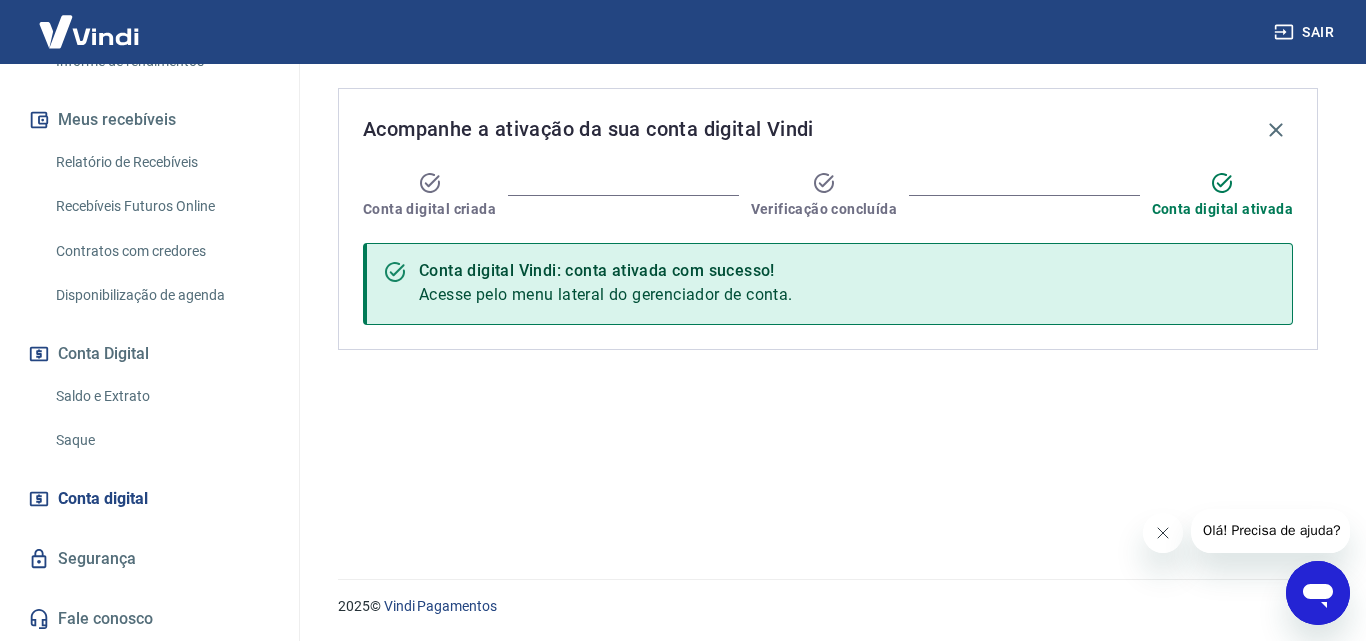 click 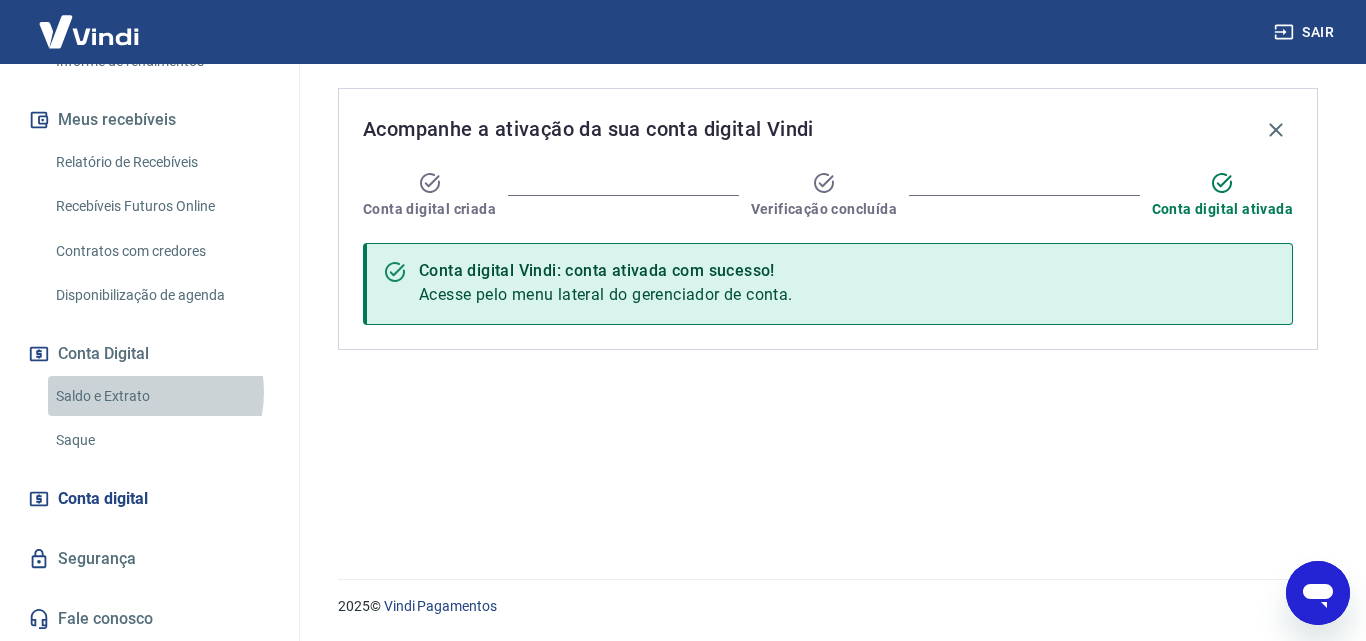 click on "Saldo e Extrato" at bounding box center [161, 396] 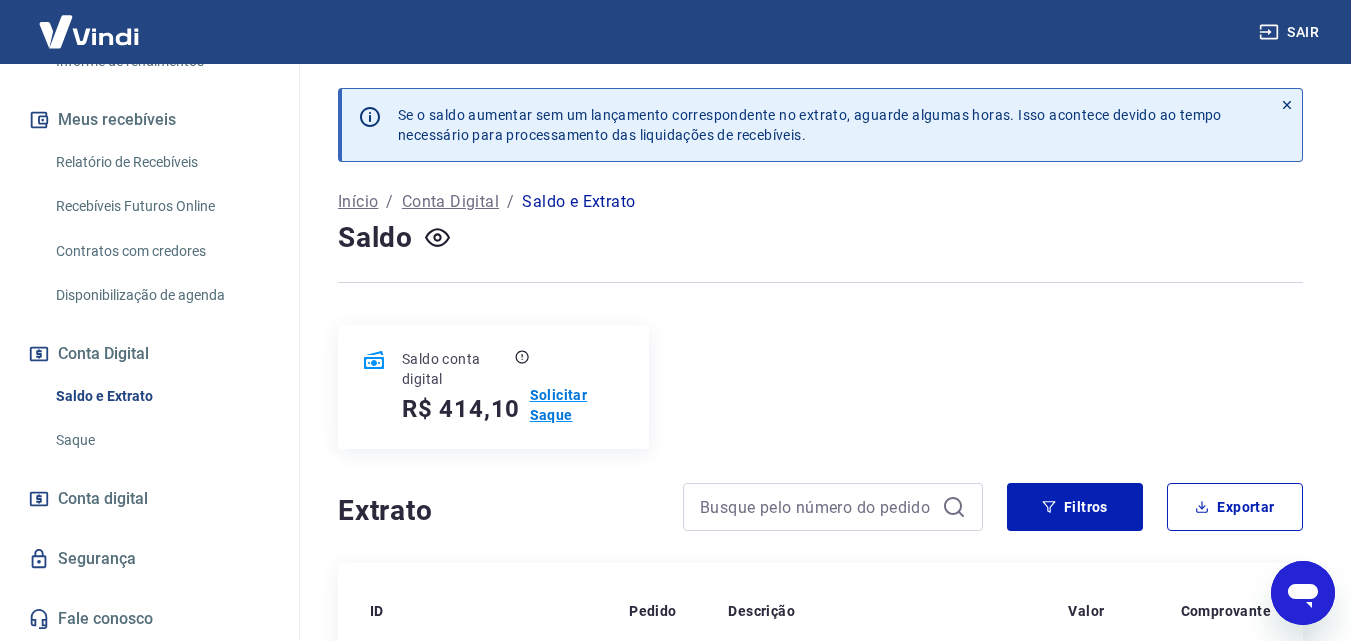 click on "Solicitar Saque" at bounding box center (577, 405) 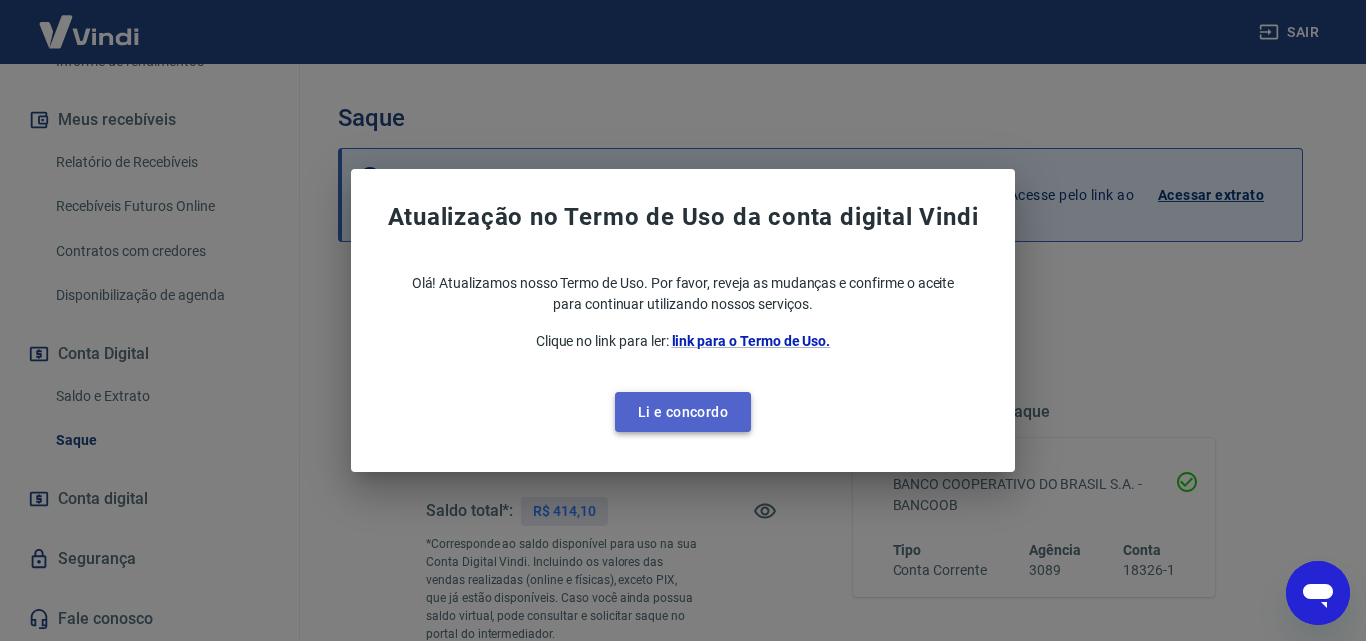 click on "Li e concordo" at bounding box center [683, 412] 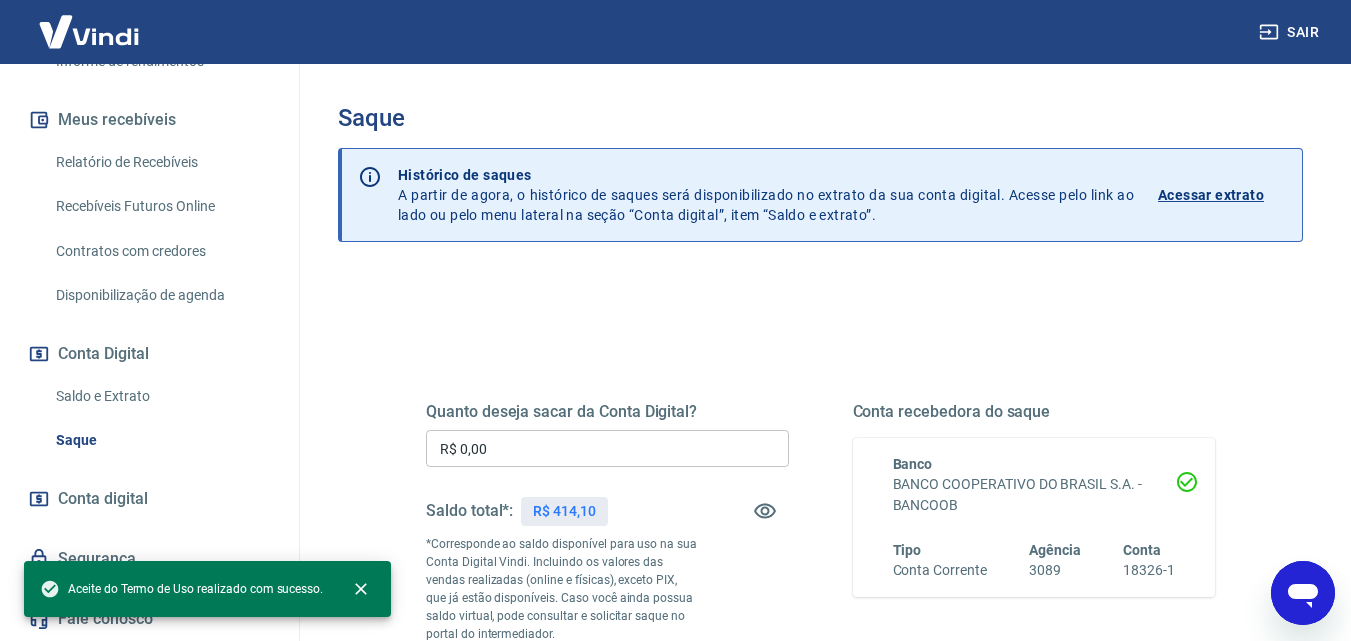 click on "R$ 0,00" at bounding box center (607, 448) 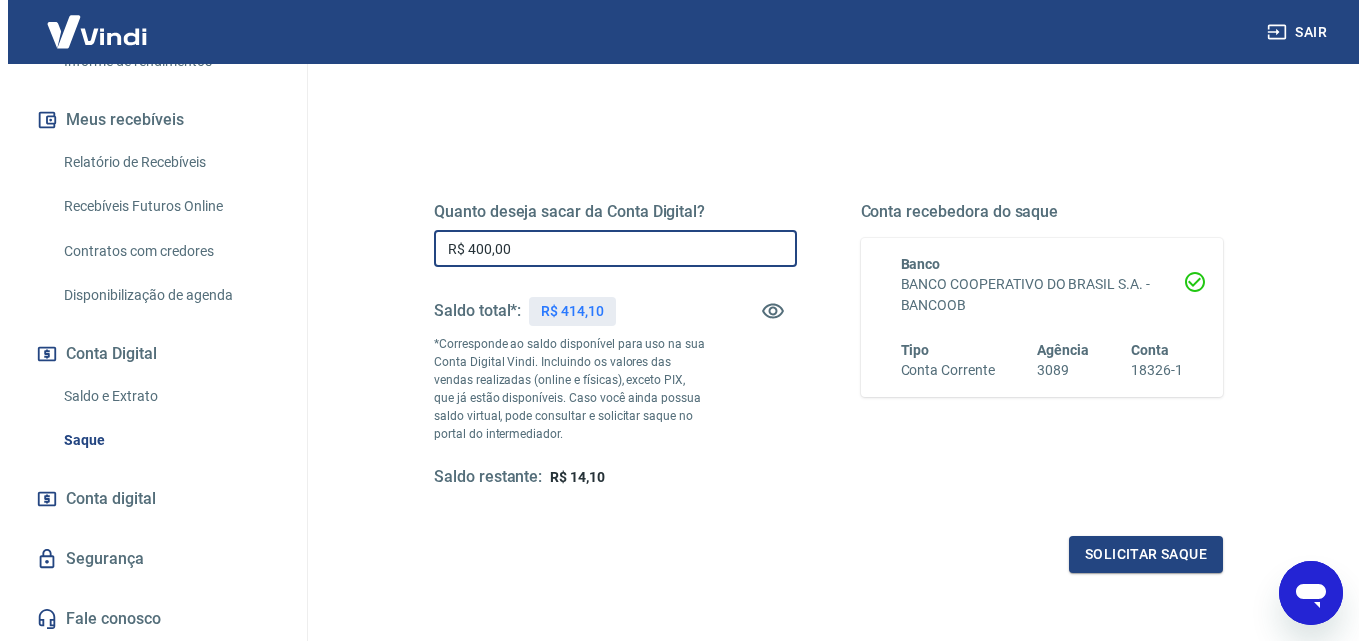 scroll, scrollTop: 300, scrollLeft: 0, axis: vertical 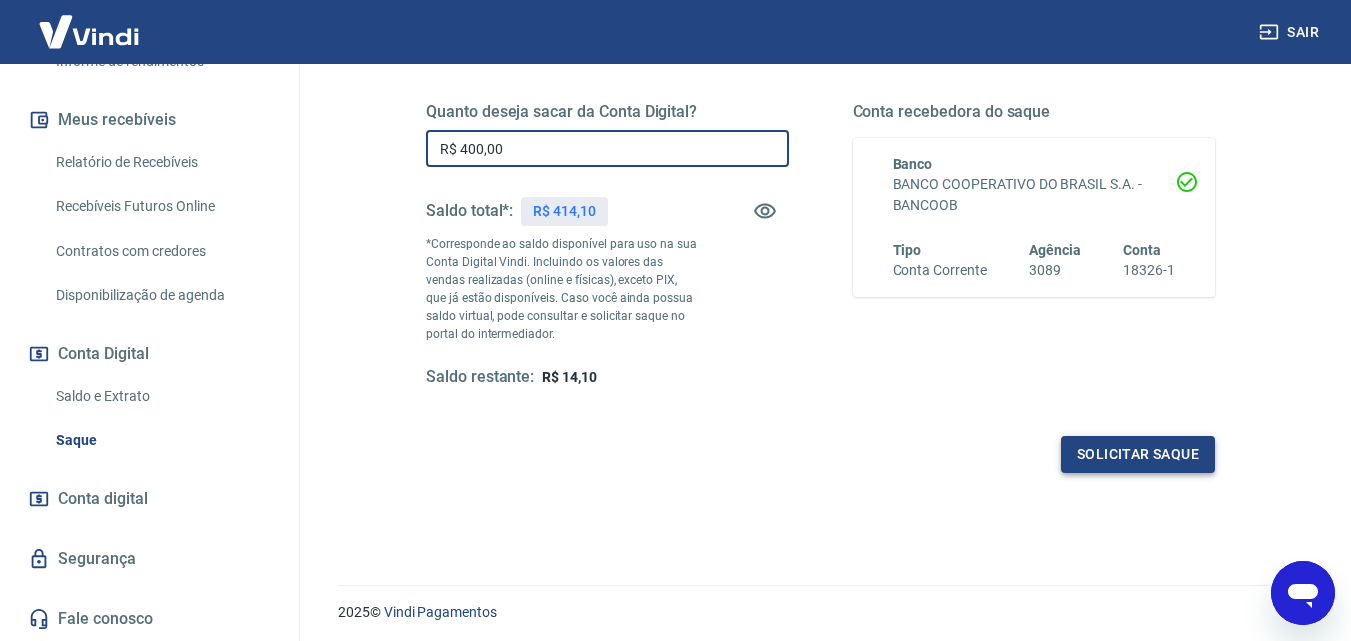 type on "R$ 400,00" 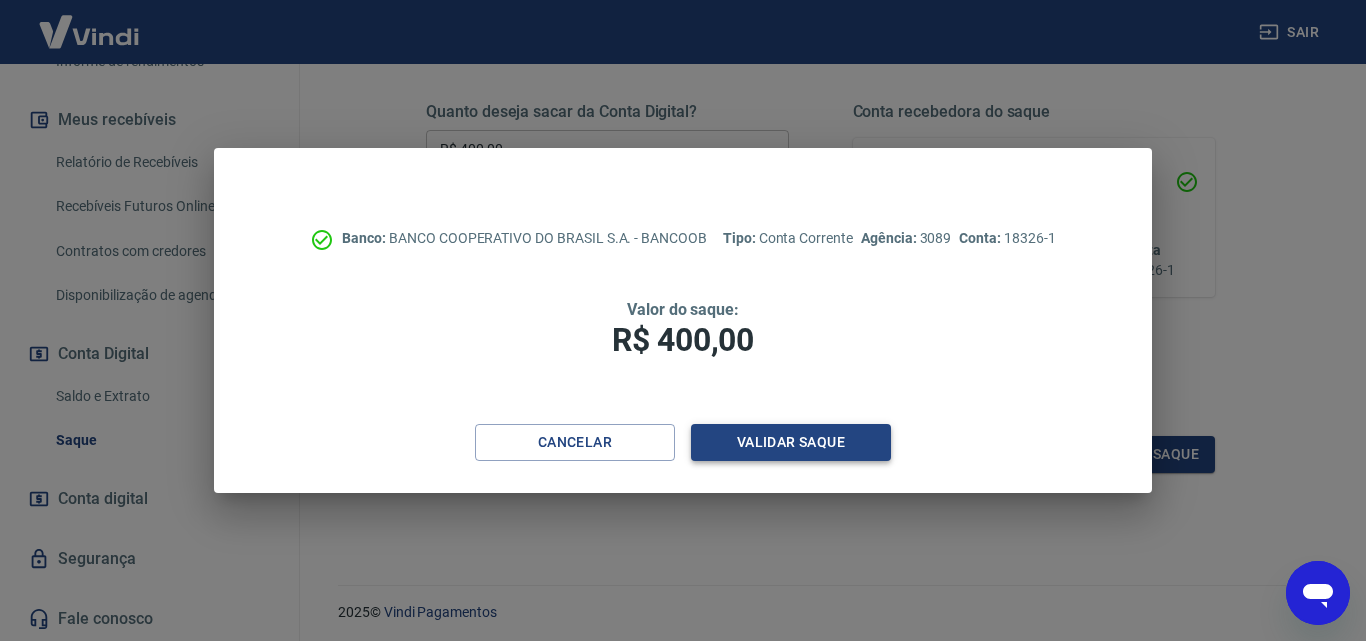 click on "Validar saque" at bounding box center [791, 442] 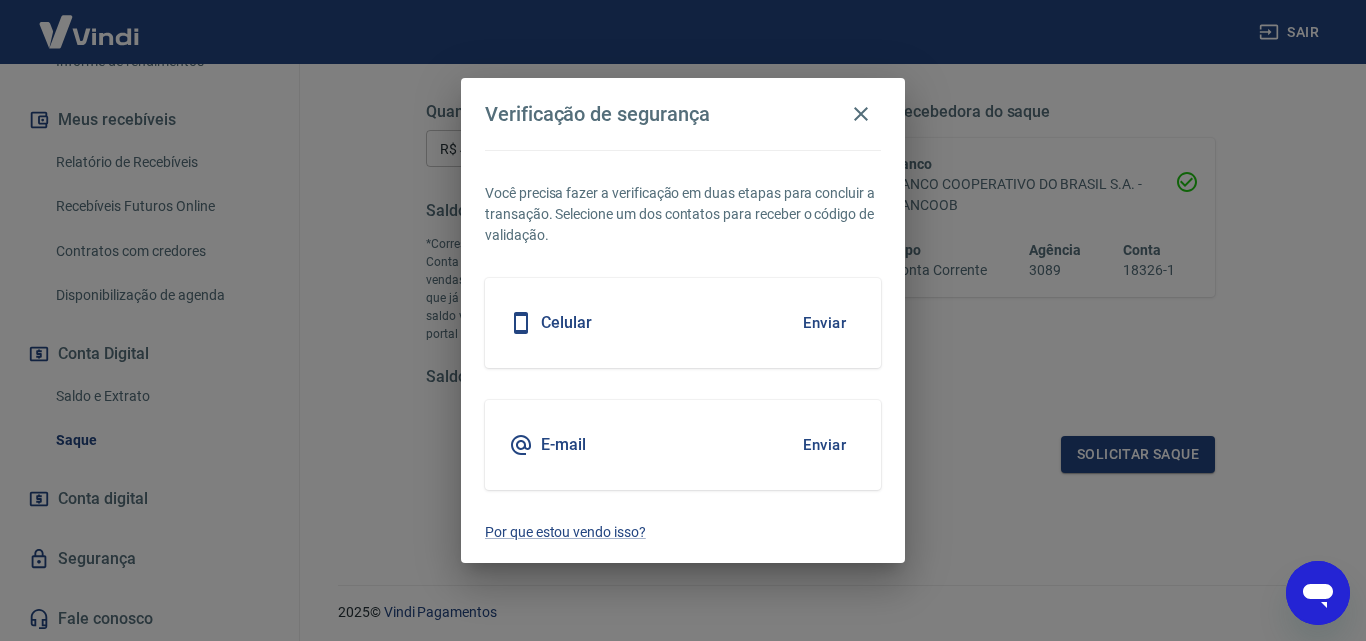click on "Enviar" at bounding box center (824, 323) 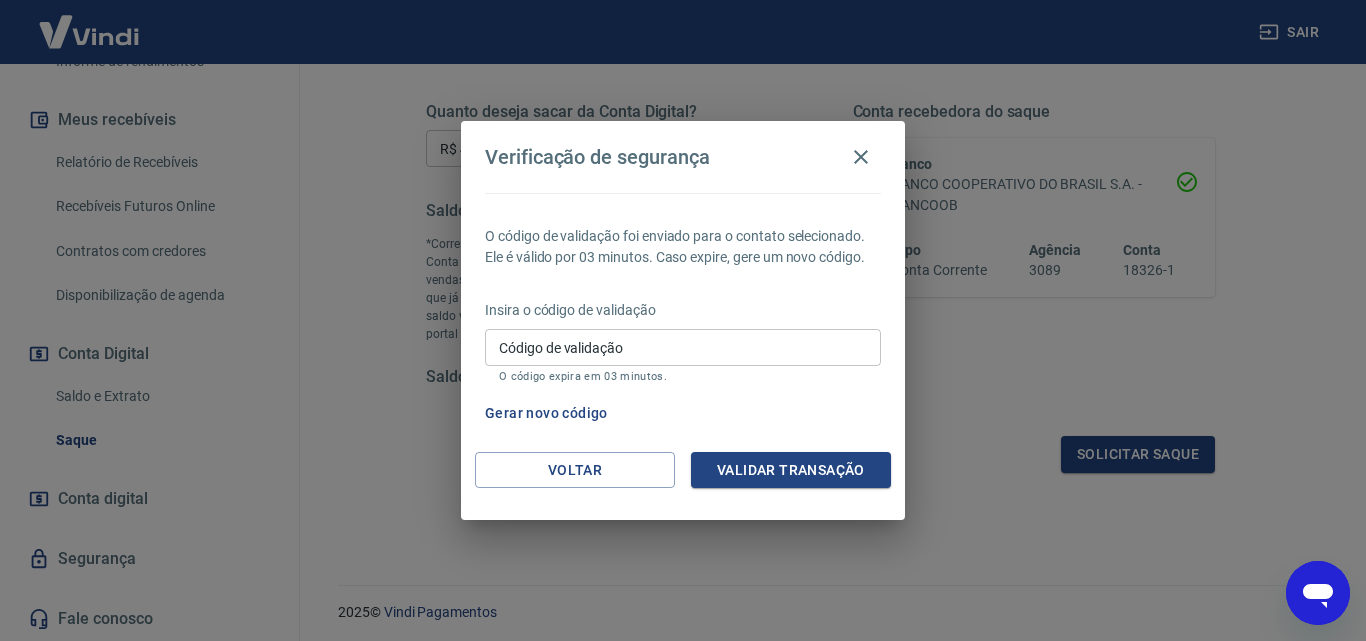 click on "Código de validação" at bounding box center (683, 347) 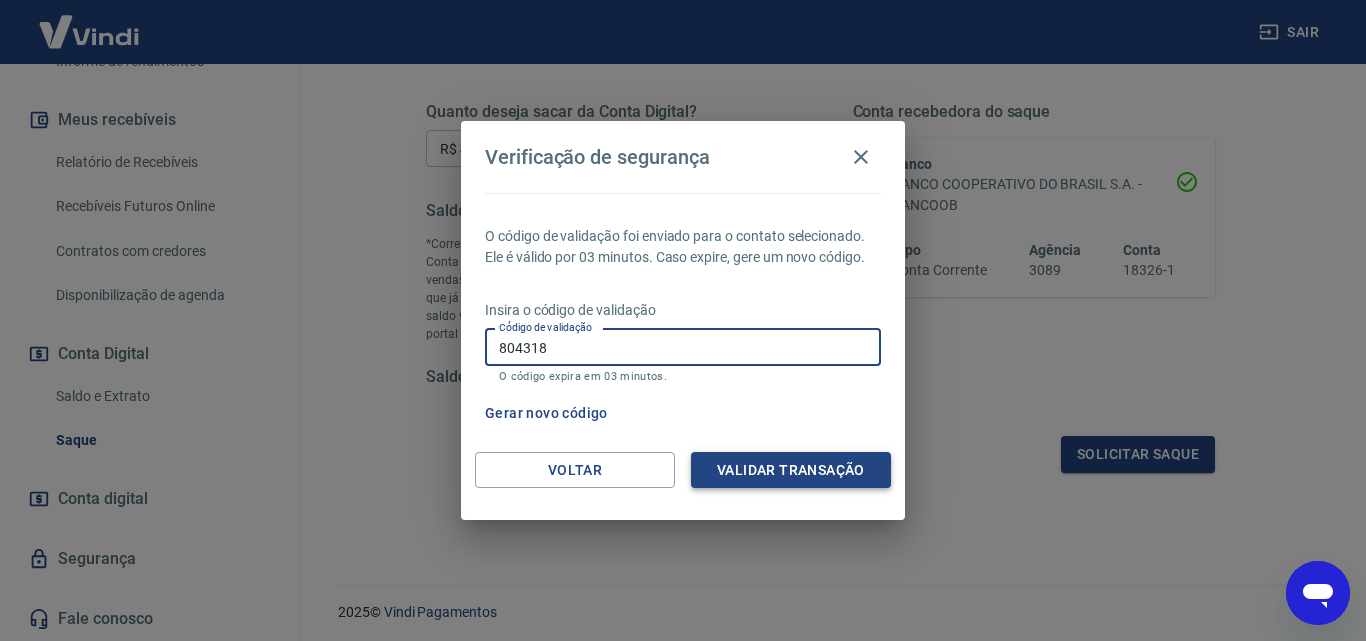 type on "804318" 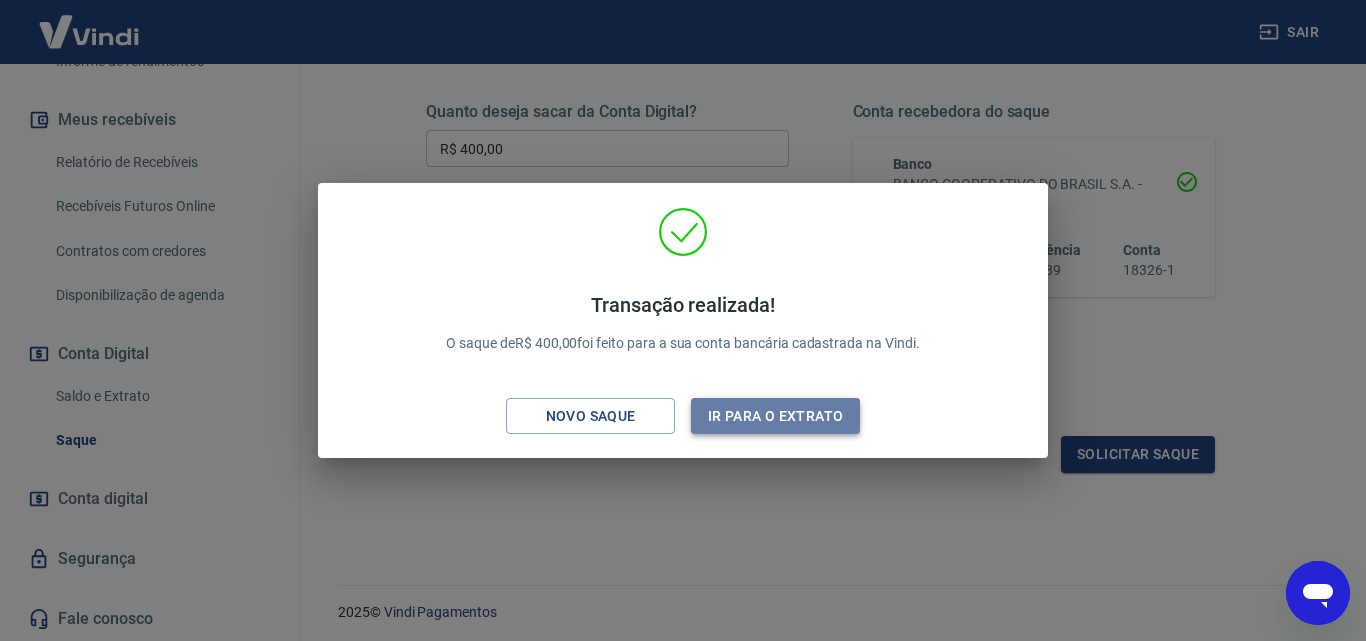 click on "Ir para o extrato" at bounding box center (775, 416) 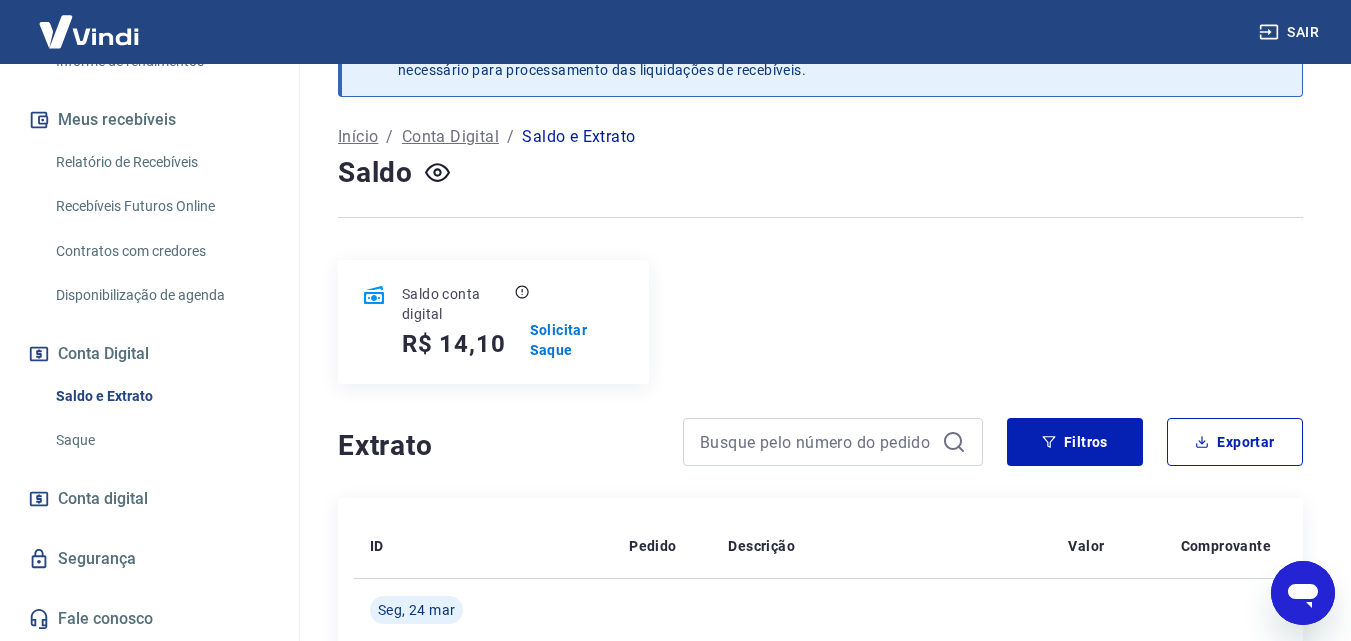 scroll, scrollTop: 100, scrollLeft: 0, axis: vertical 